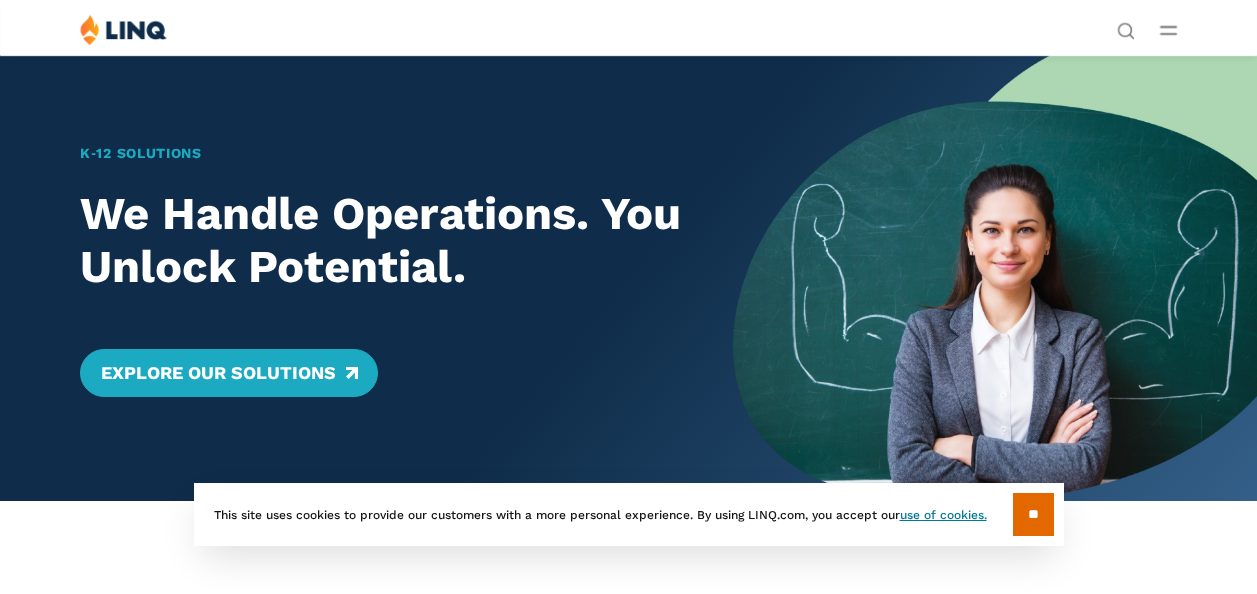 scroll, scrollTop: 0, scrollLeft: 0, axis: both 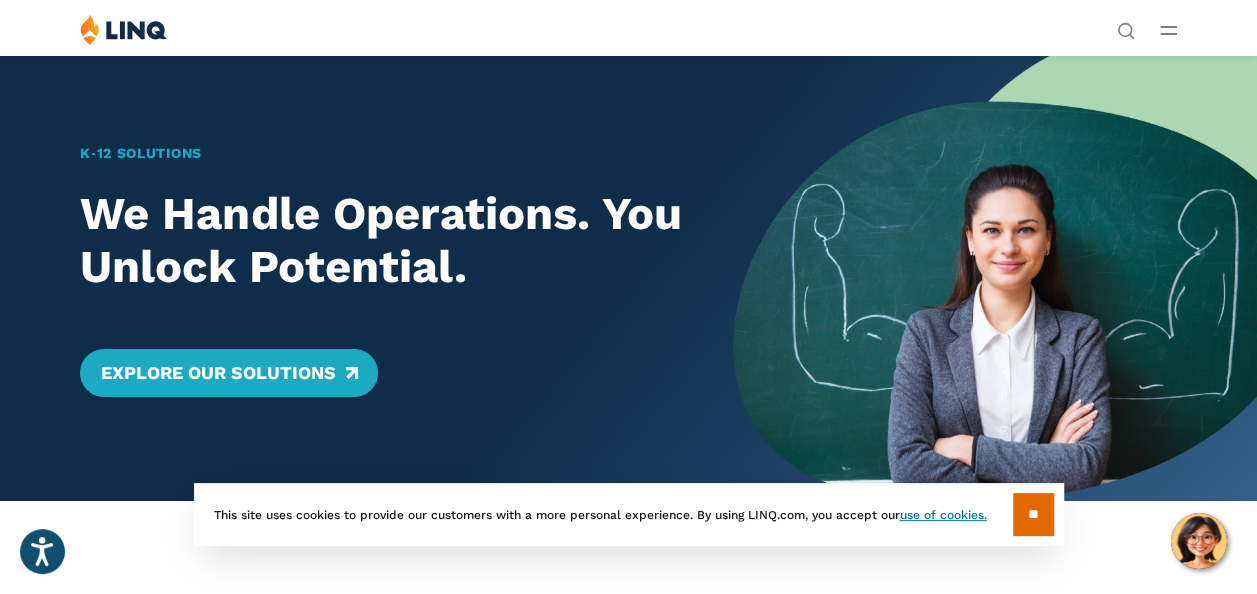 click on "Login" at bounding box center (975, 369) 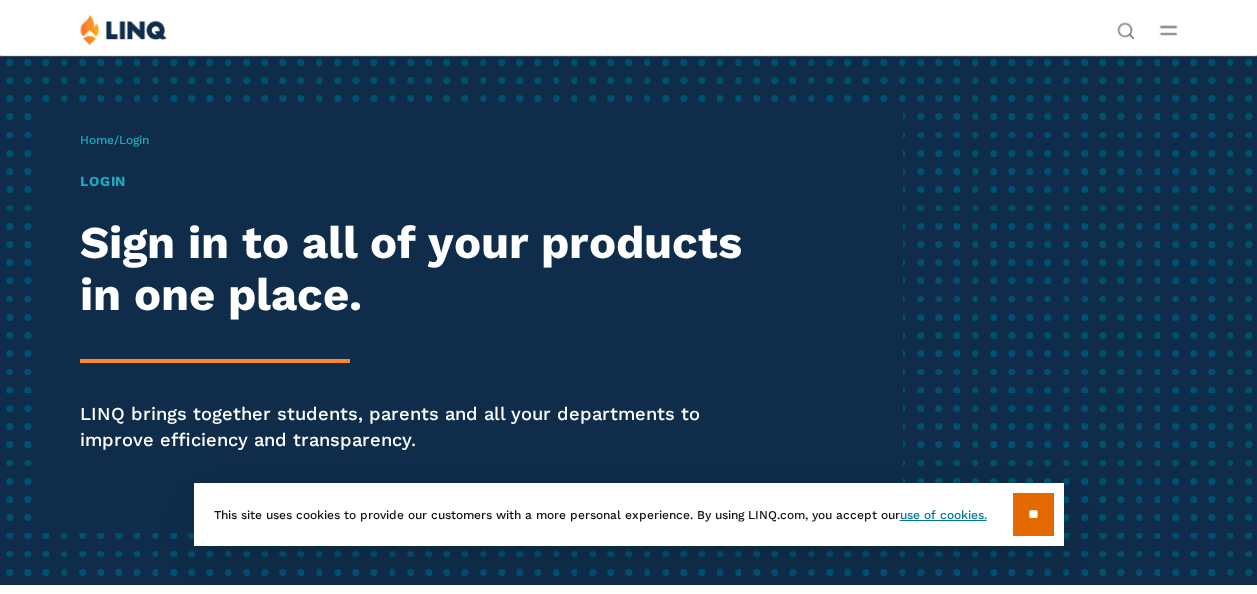 scroll, scrollTop: 0, scrollLeft: 0, axis: both 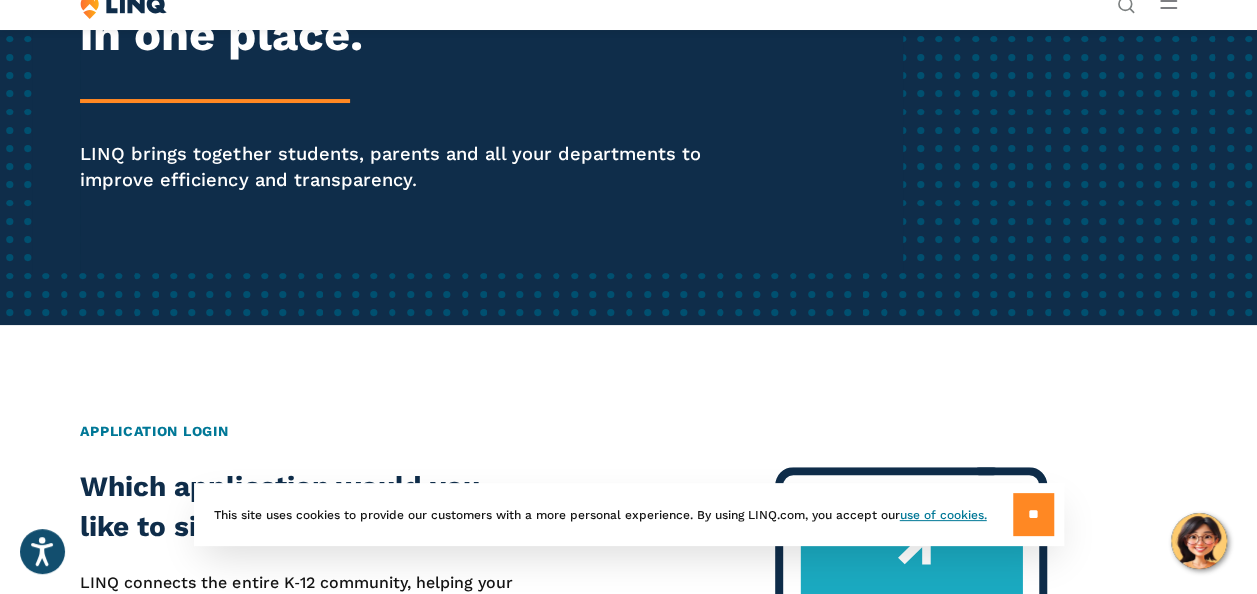 click on "**" at bounding box center (1033, 514) 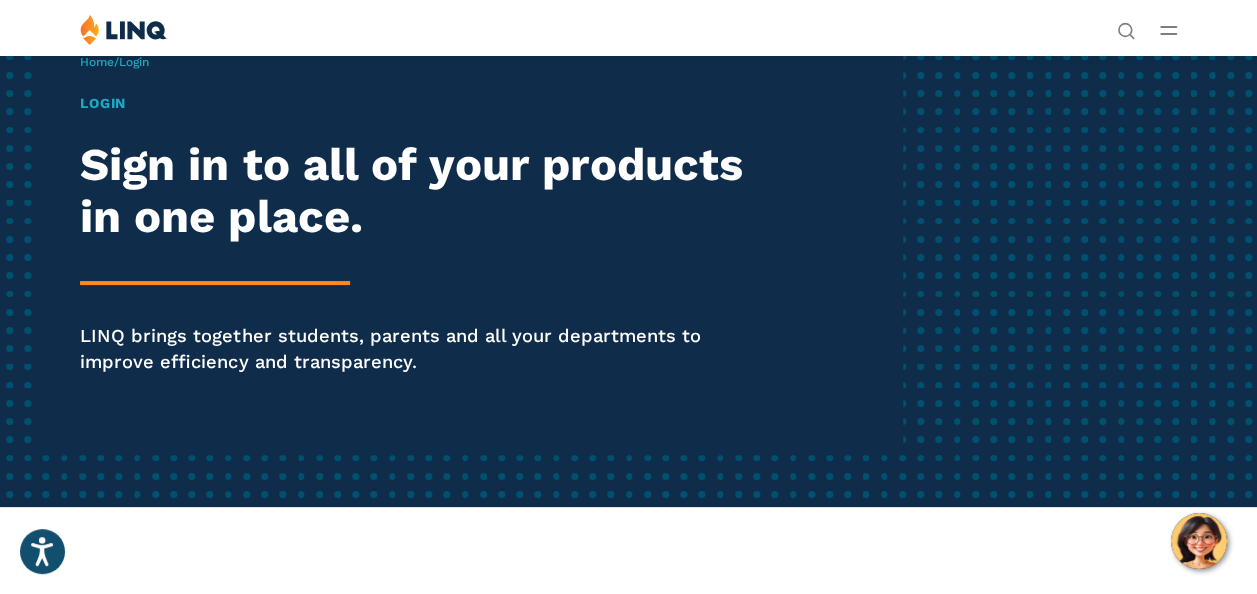scroll, scrollTop: 0, scrollLeft: 0, axis: both 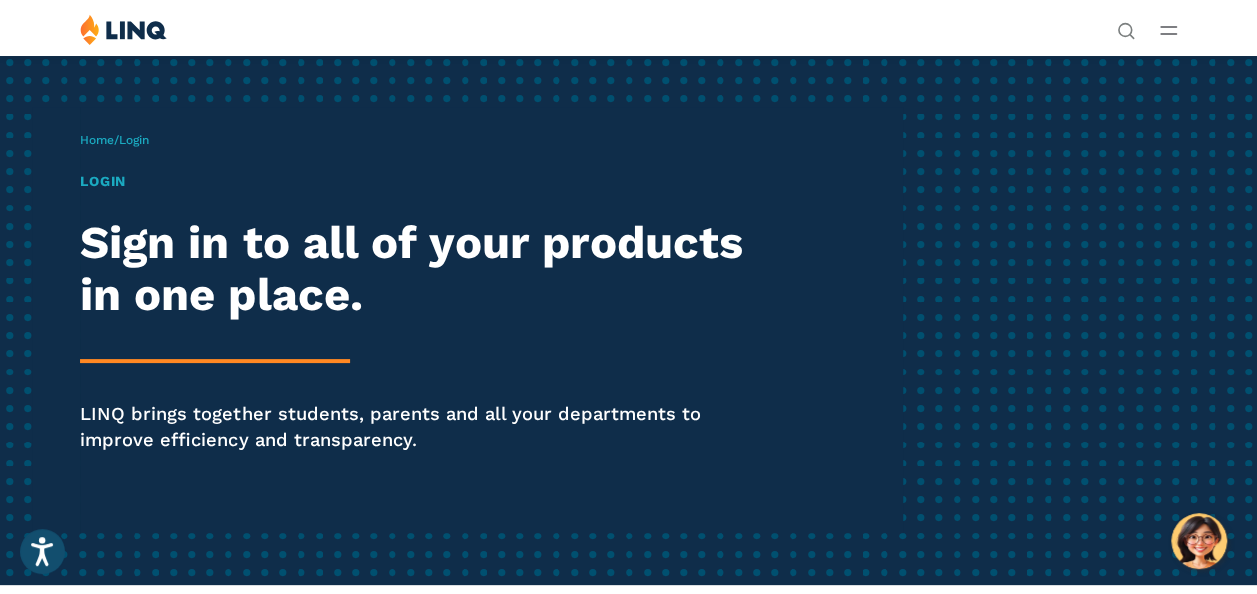 click on "Login" at bounding box center [425, 181] 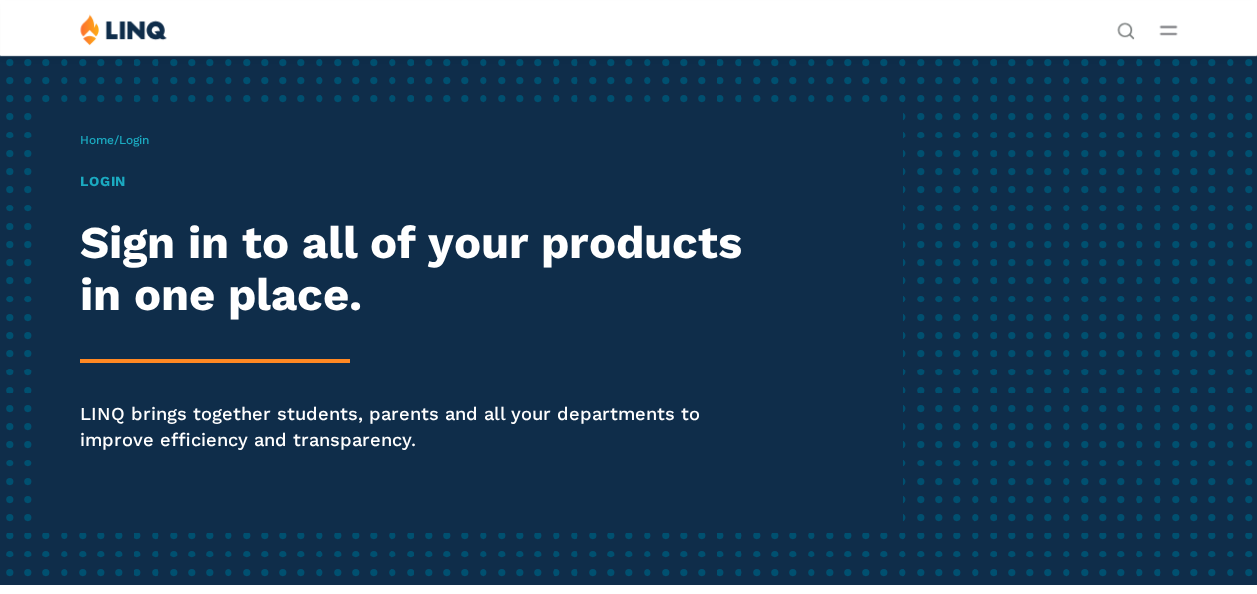scroll, scrollTop: 0, scrollLeft: 0, axis: both 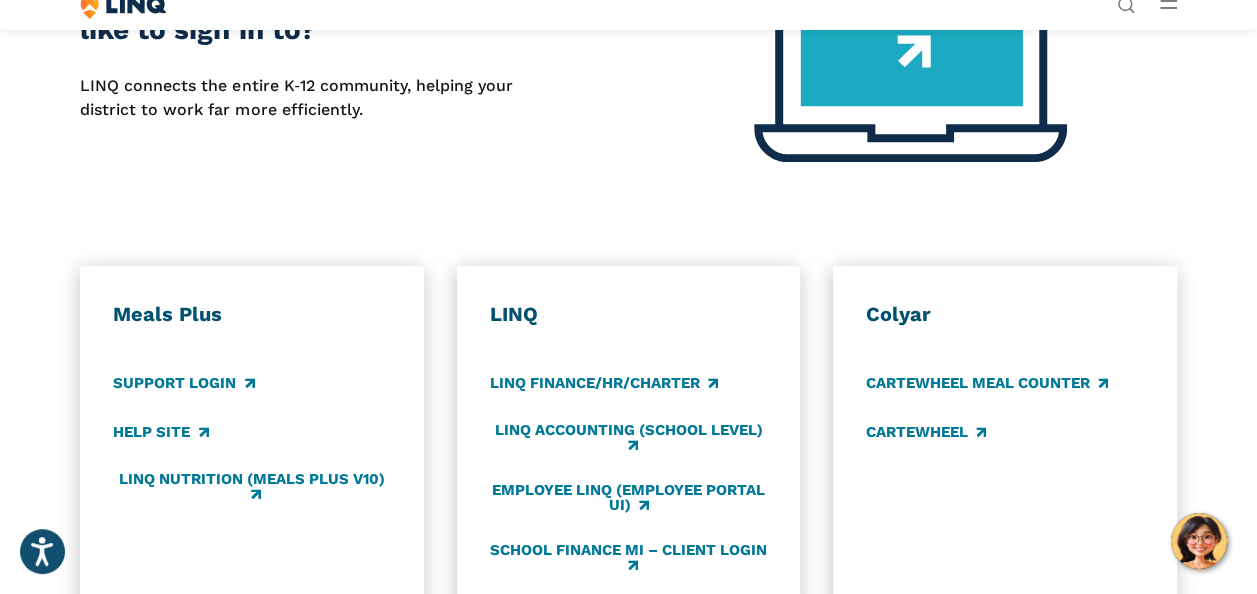 click on "Which application would you like to sign in to?" at bounding box center [299, 10] 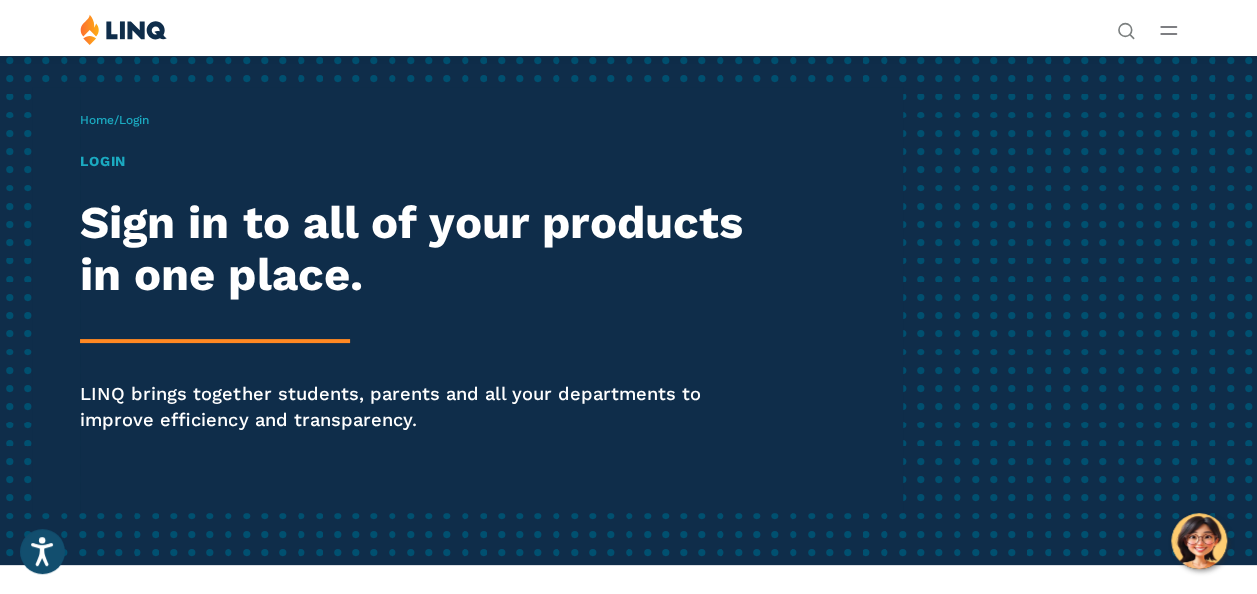 scroll, scrollTop: 0, scrollLeft: 0, axis: both 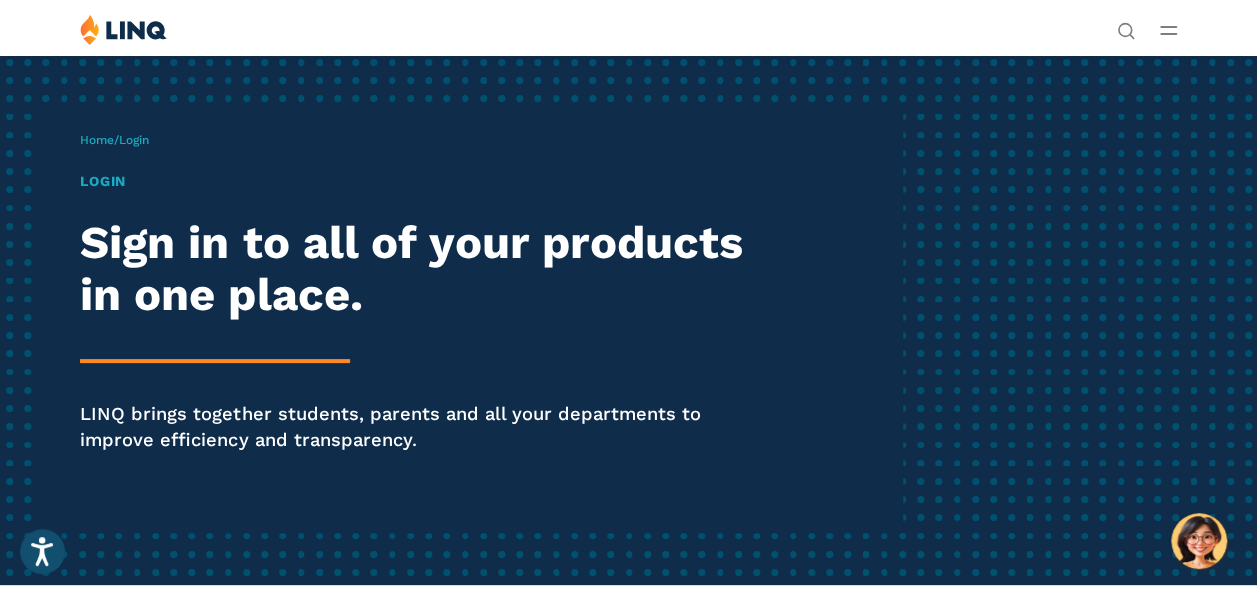 click on "Login" at bounding box center [975, 369] 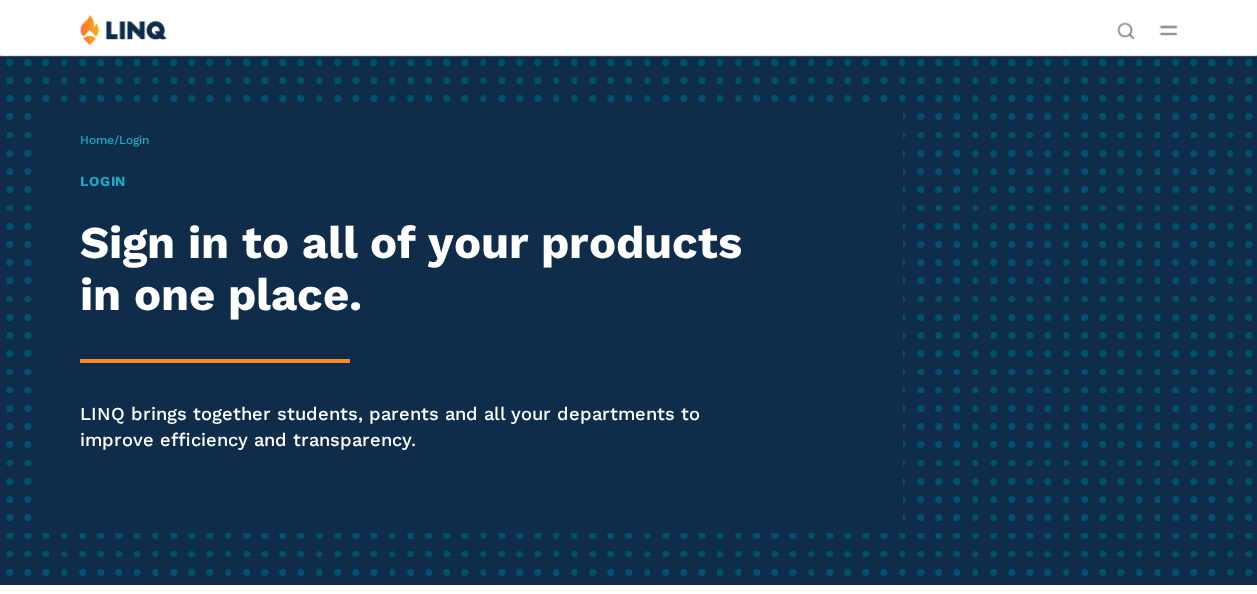 scroll, scrollTop: 0, scrollLeft: 0, axis: both 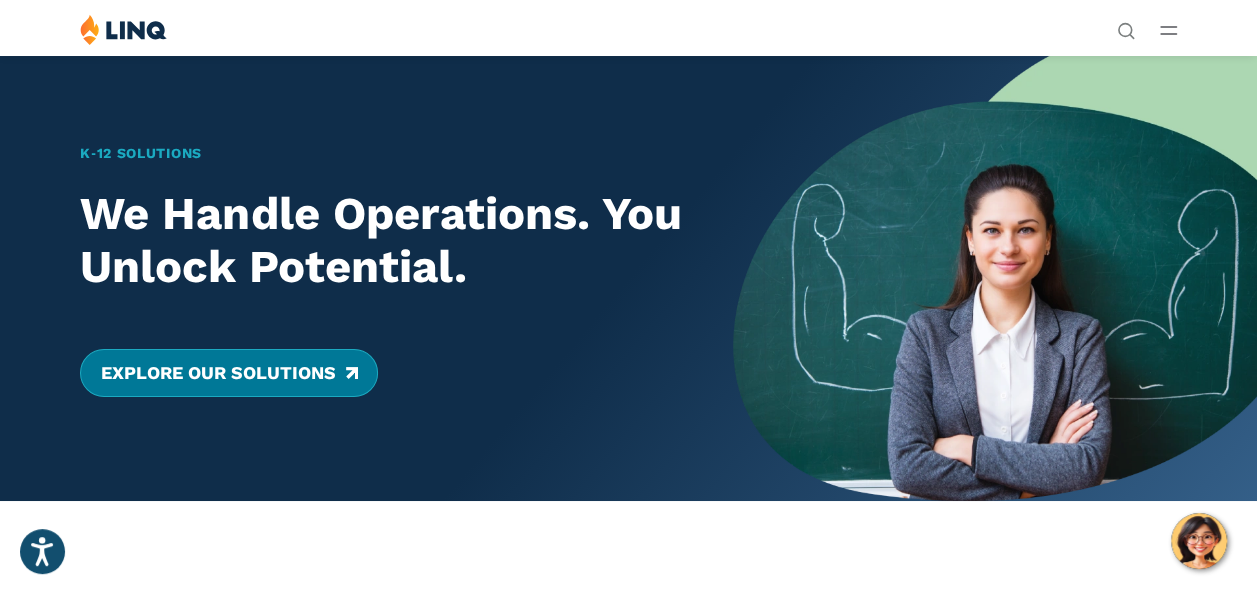 click on "Explore Our Solutions" at bounding box center [228, 373] 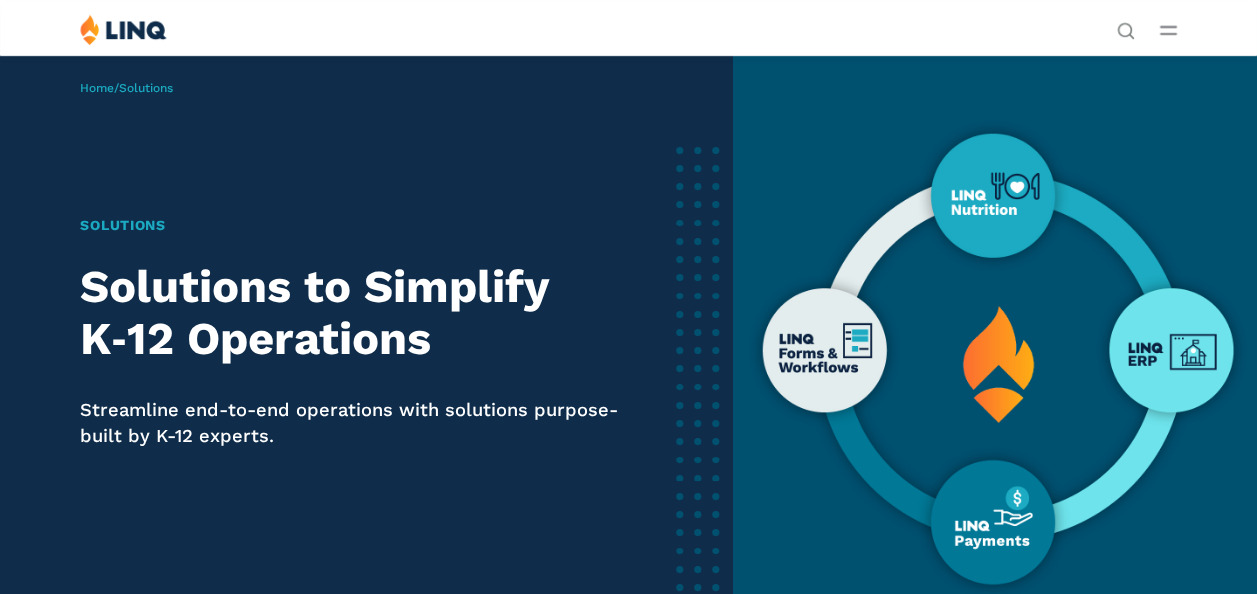 scroll, scrollTop: 0, scrollLeft: 0, axis: both 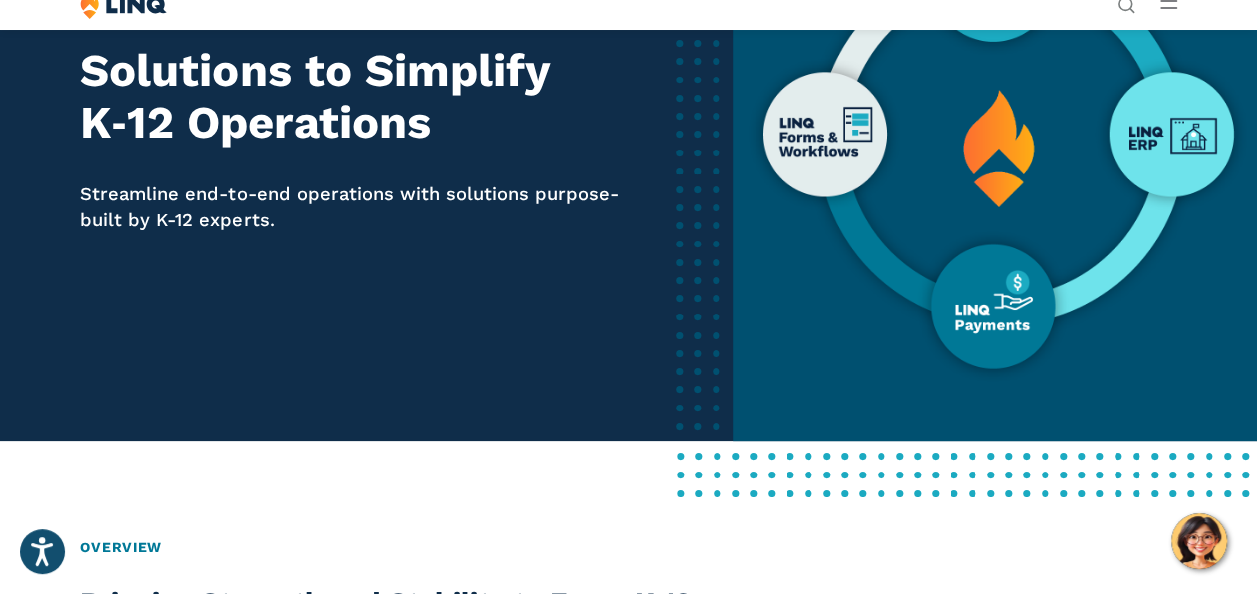 click at bounding box center (995, 140) 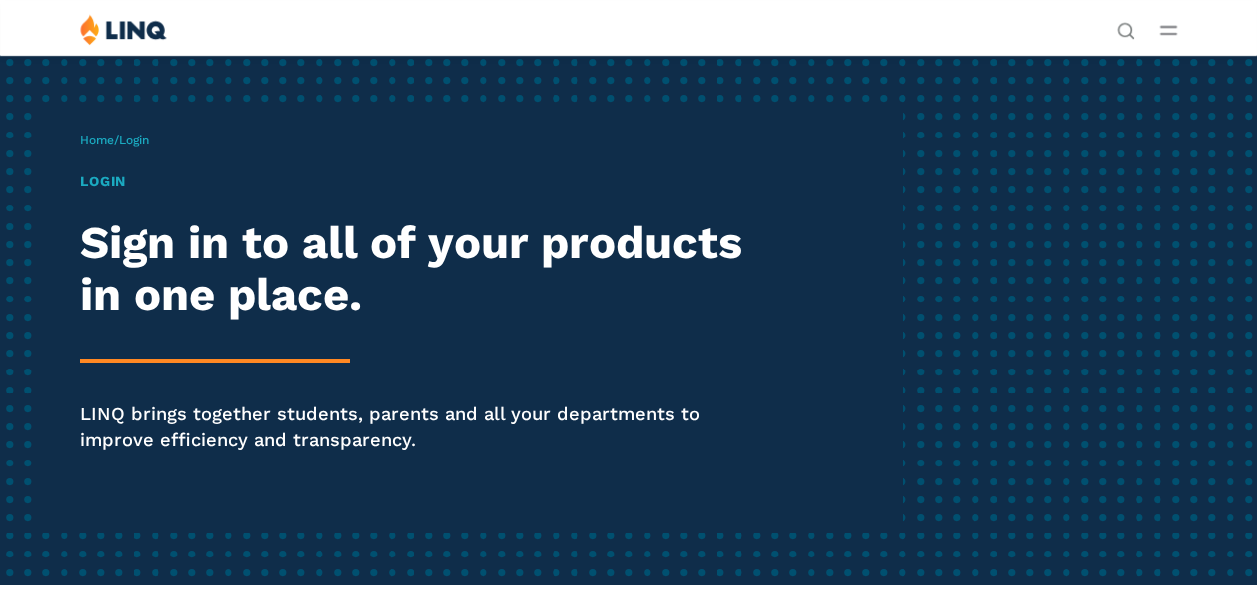 scroll, scrollTop: 0, scrollLeft: 0, axis: both 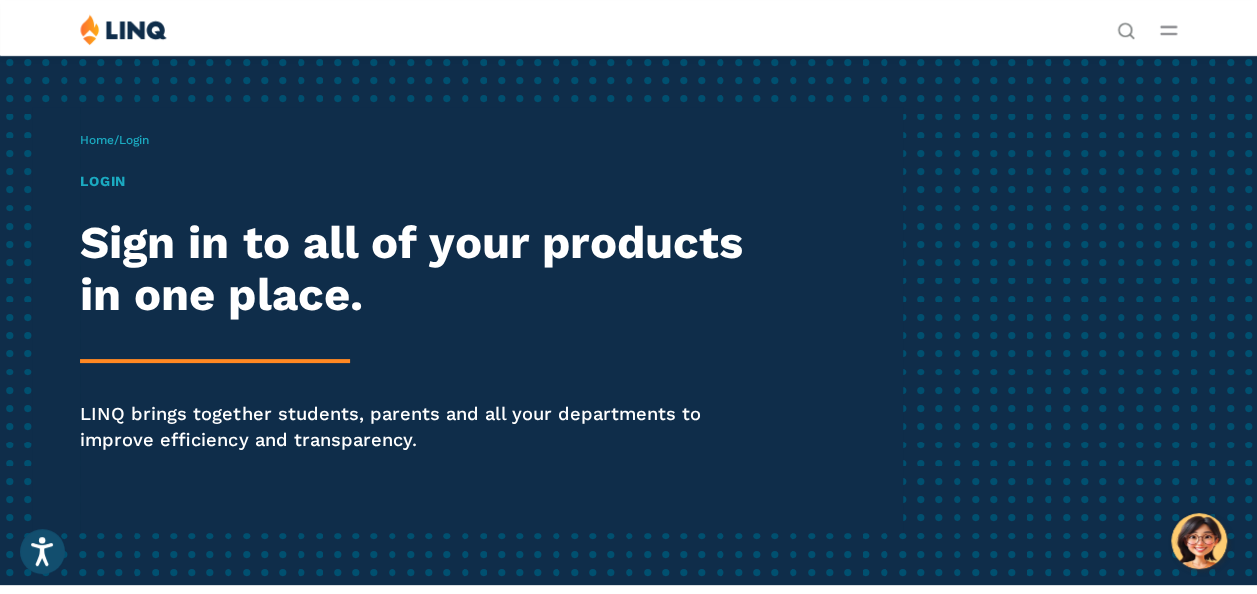 click on "Home  /  Login
Login
Sign in to all of your products in one place.
LINQ brings together students, parents and all your departments to improve efficiency and transparency." at bounding box center (491, 320) 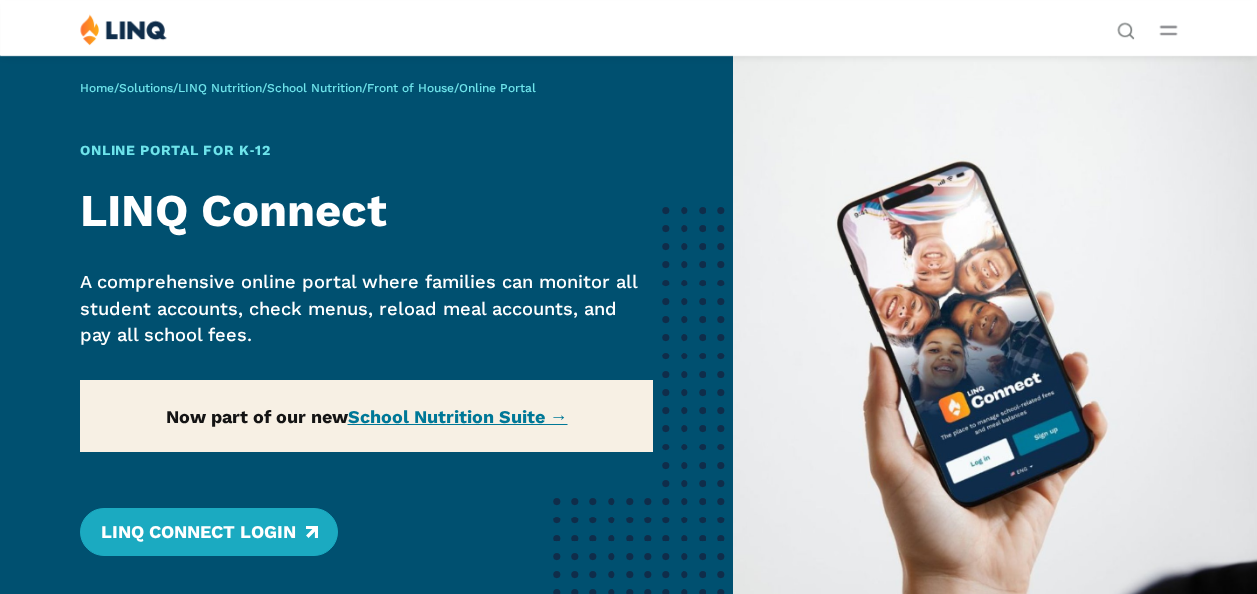 scroll, scrollTop: 0, scrollLeft: 0, axis: both 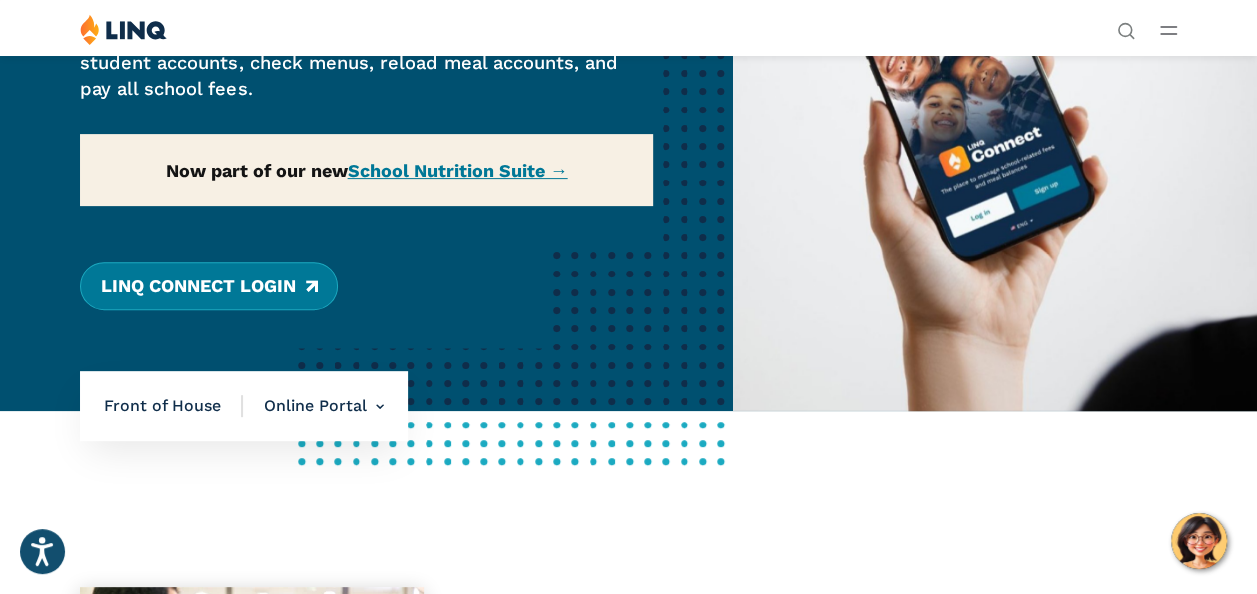 click on "LINQ Connect Login" at bounding box center [208, 286] 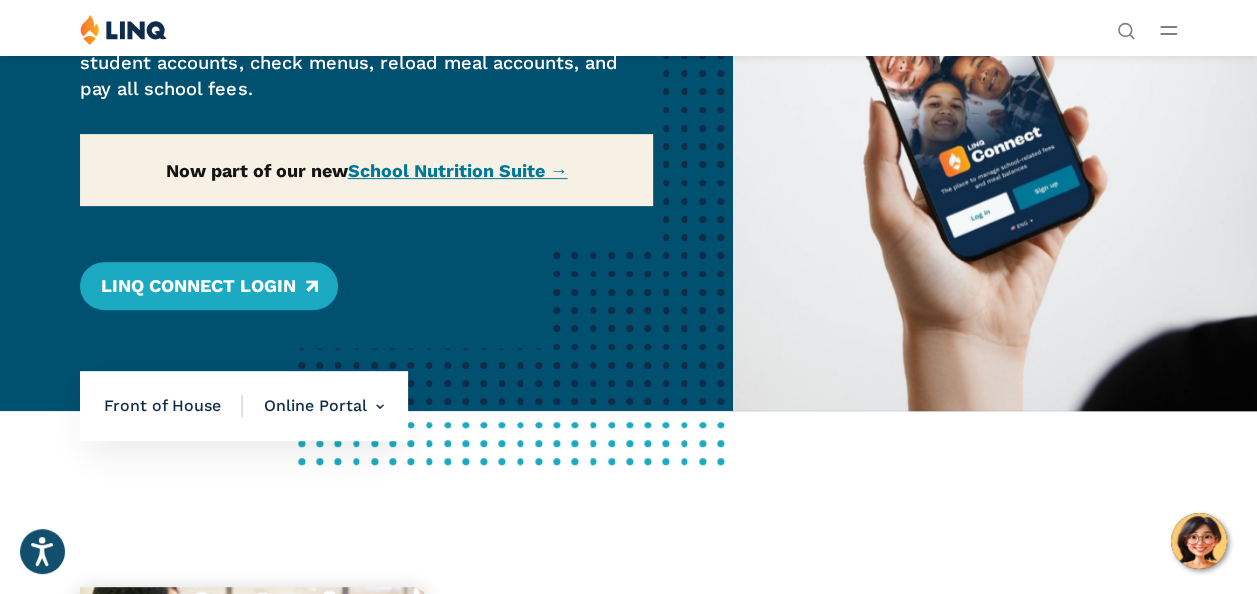 click on "Home  /  Solutions  /  LINQ Nutrition  /  School Nutrition  /  Front of House  /  Online Portal
Online Portal for K‑12
LINQ Connect
A comprehensive online portal where families can monitor all student accounts, check menus, reload meal accounts, and pay all school fees.
Now part of our new  School Nutrition Suite →
LINQ Connect Login" at bounding box center (366, 110) 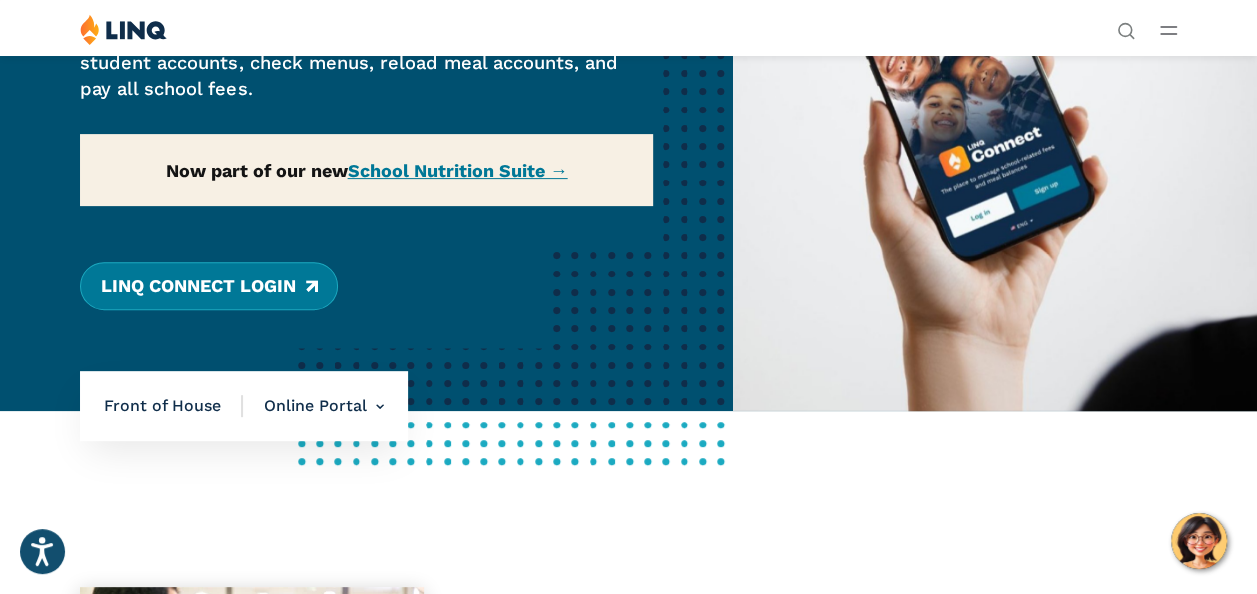 click on "LINQ Connect Login" at bounding box center [208, 286] 